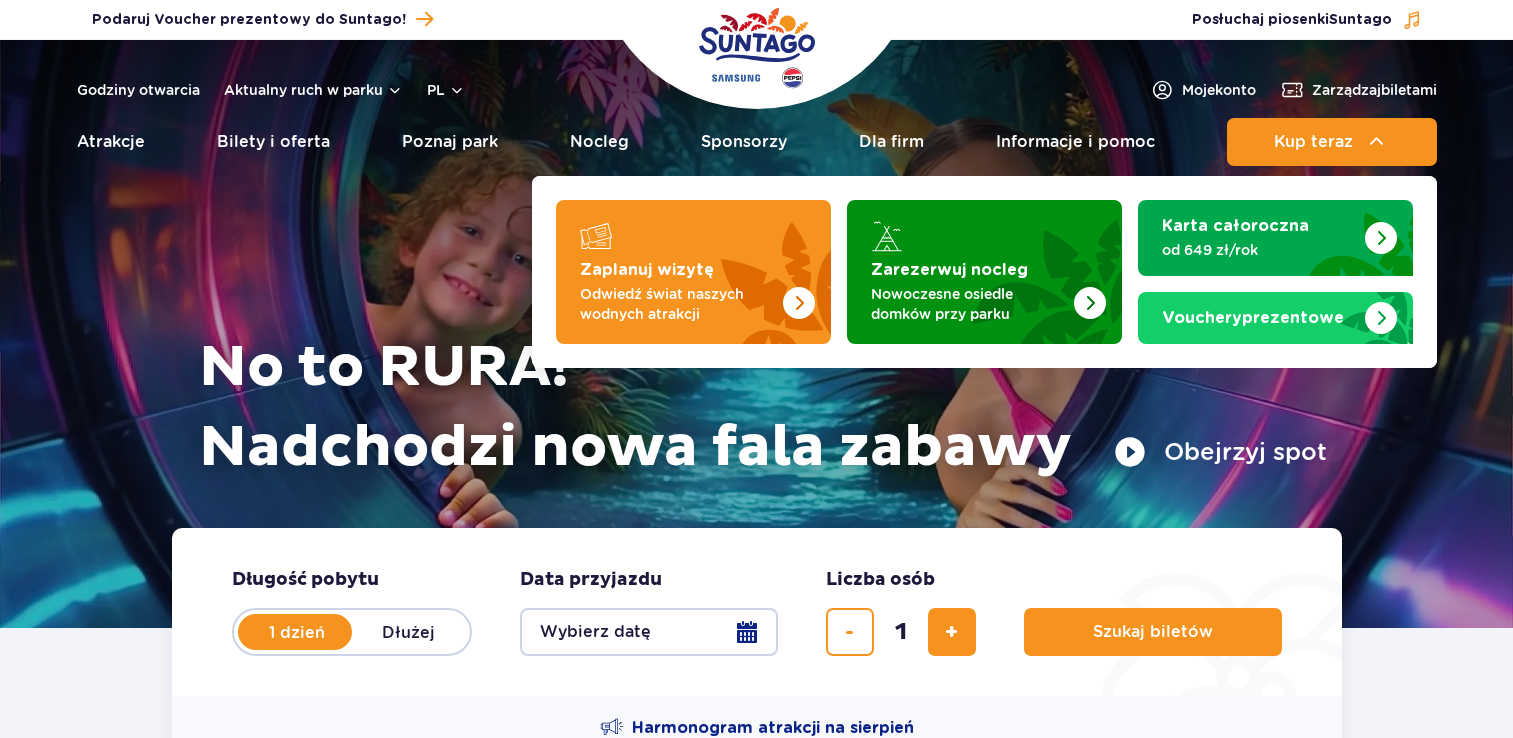 scroll, scrollTop: 0, scrollLeft: 0, axis: both 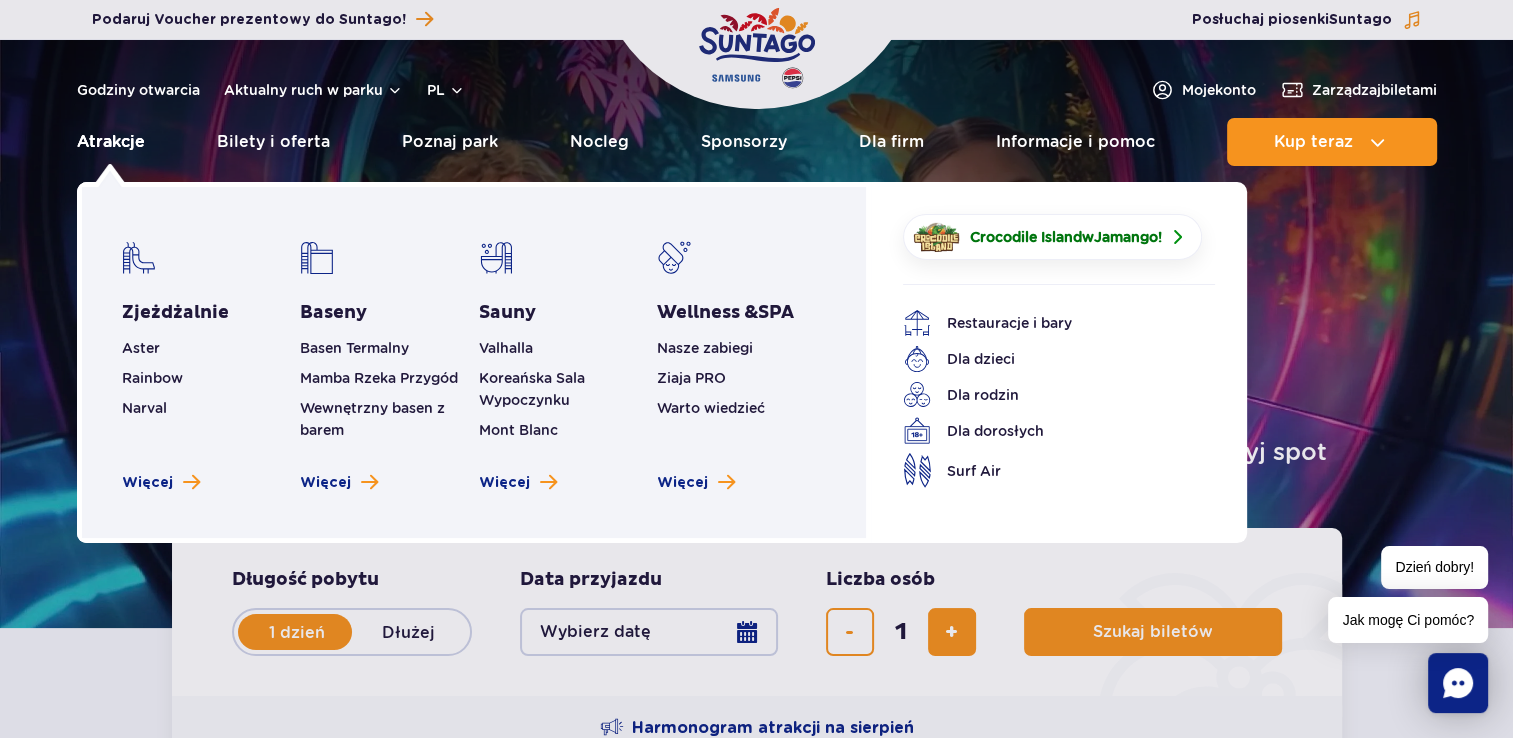 click on "Atrakcje" at bounding box center (111, 142) 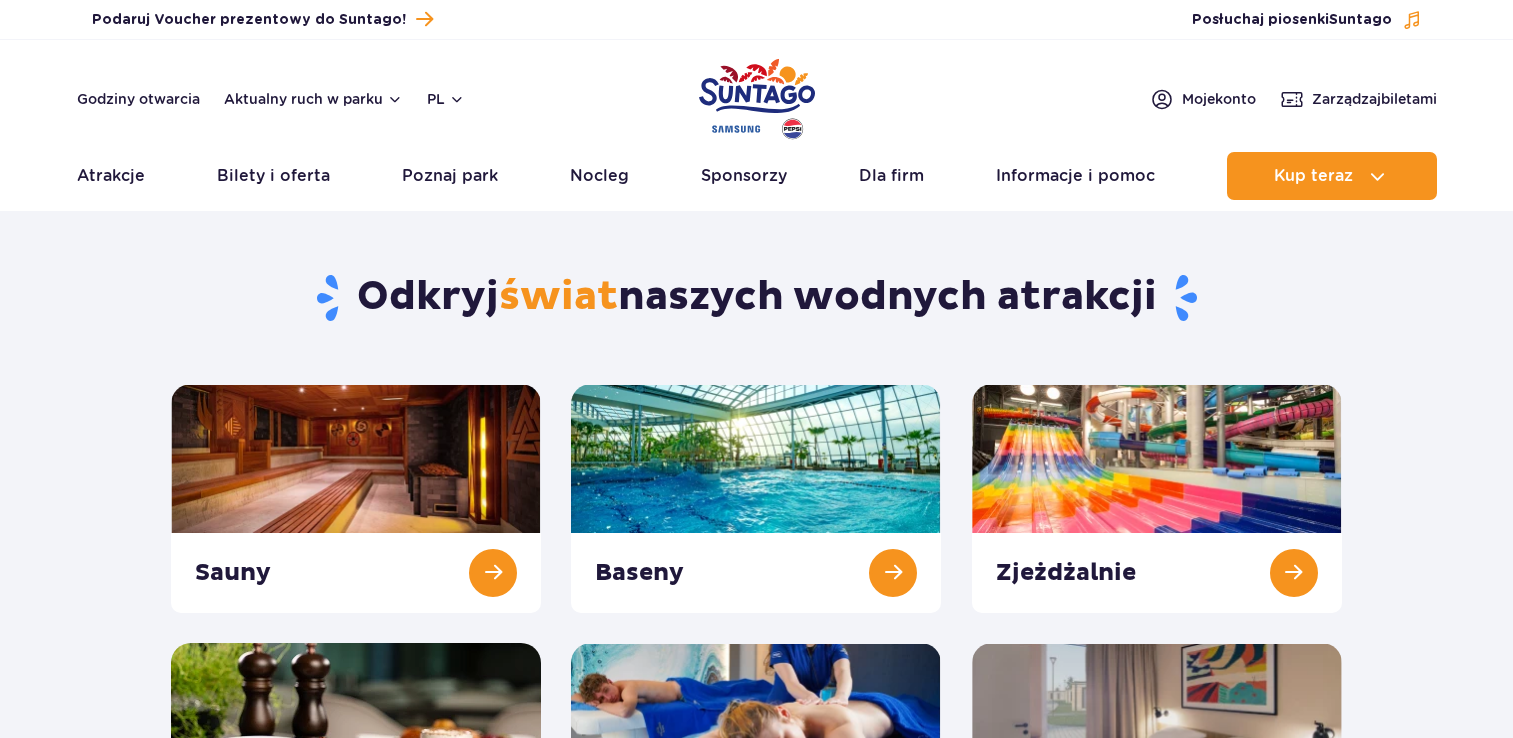 scroll, scrollTop: 0, scrollLeft: 0, axis: both 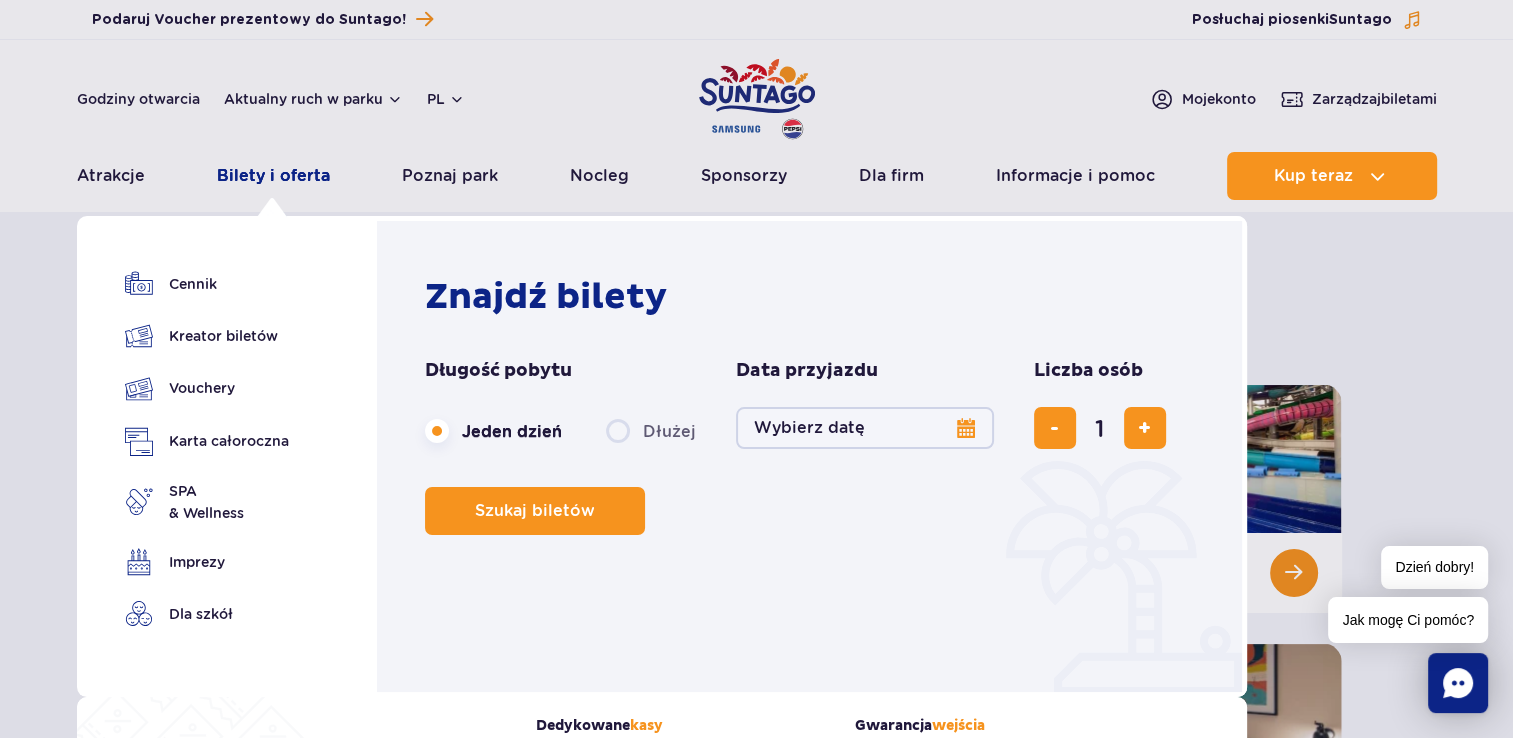 click on "Bilety i oferta" at bounding box center [273, 176] 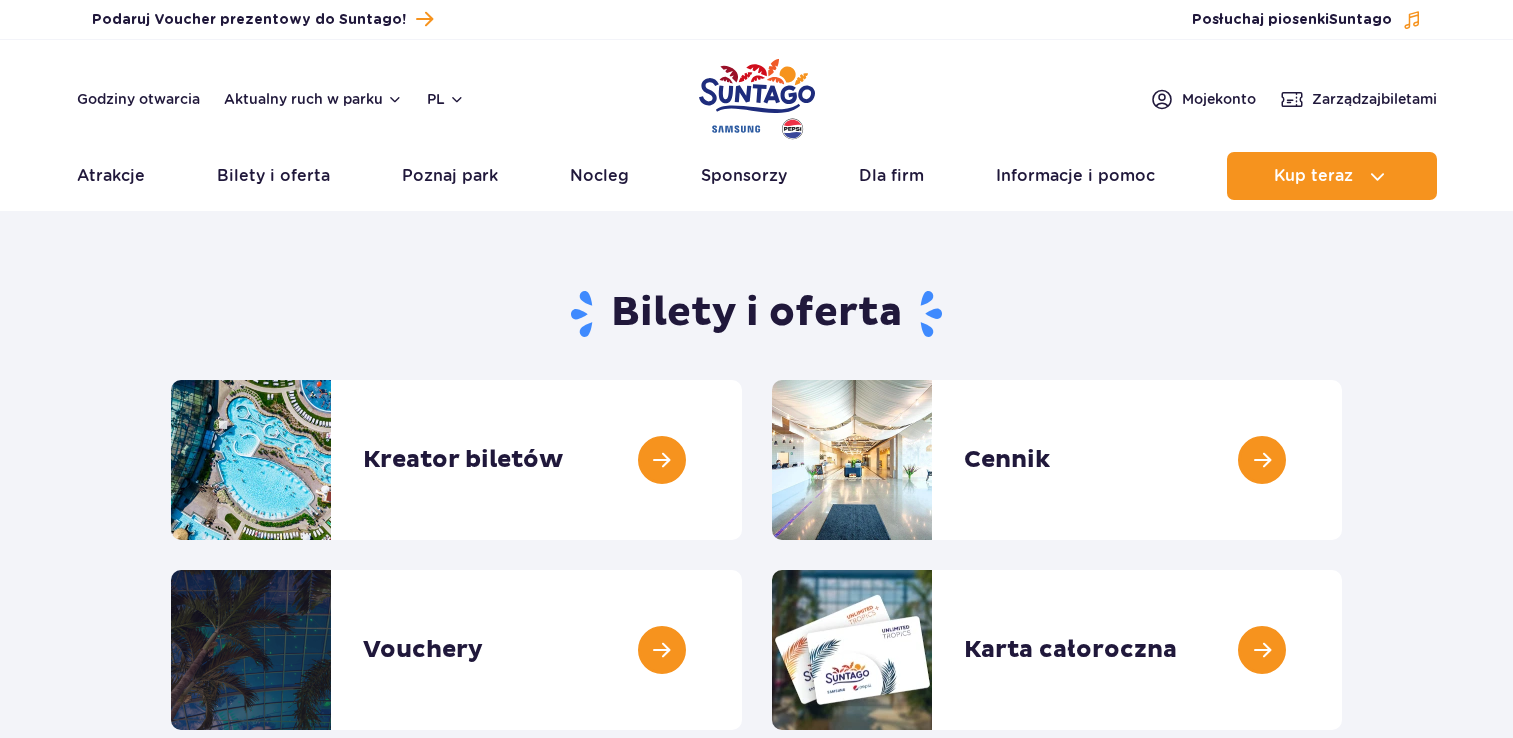 scroll, scrollTop: 0, scrollLeft: 0, axis: both 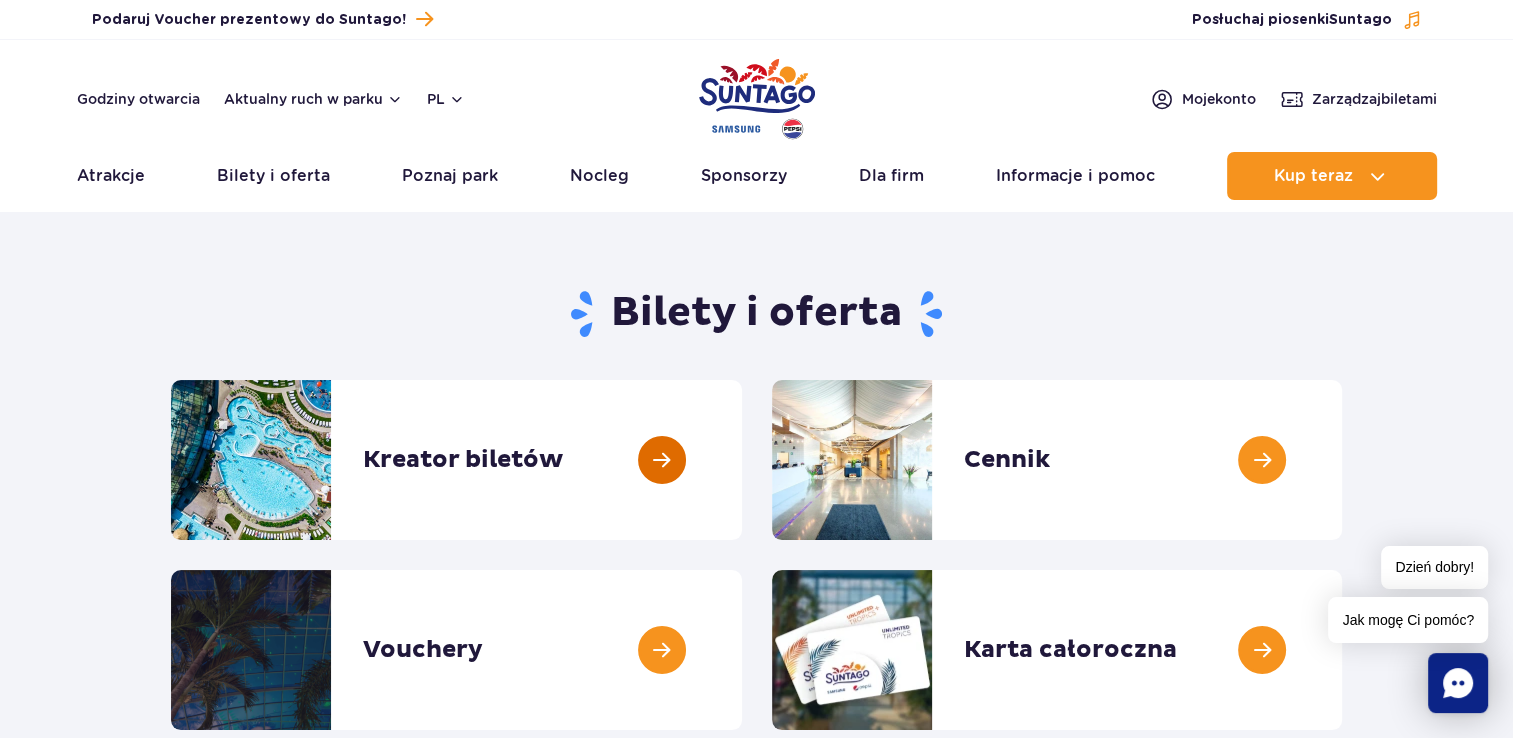 click at bounding box center (742, 460) 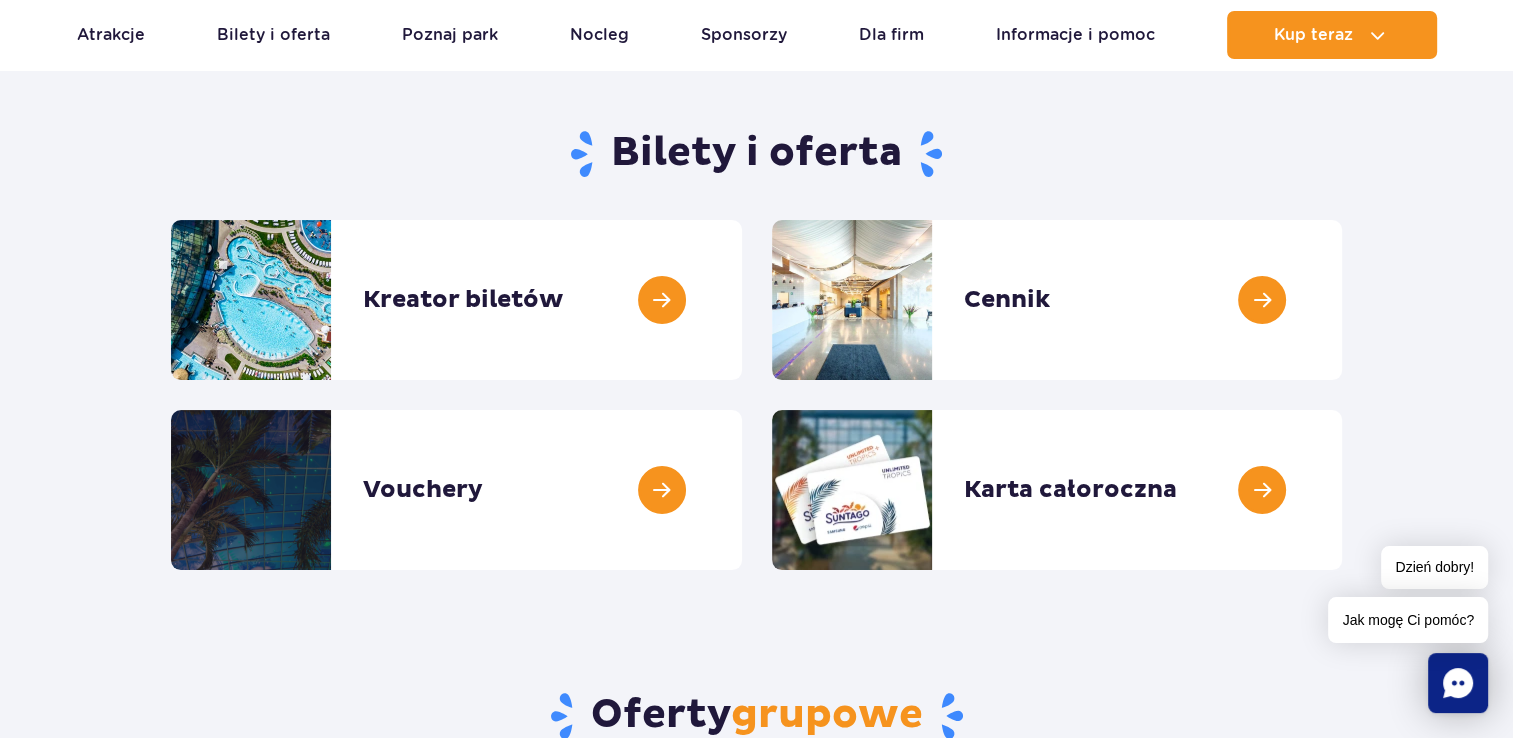 scroll, scrollTop: 300, scrollLeft: 0, axis: vertical 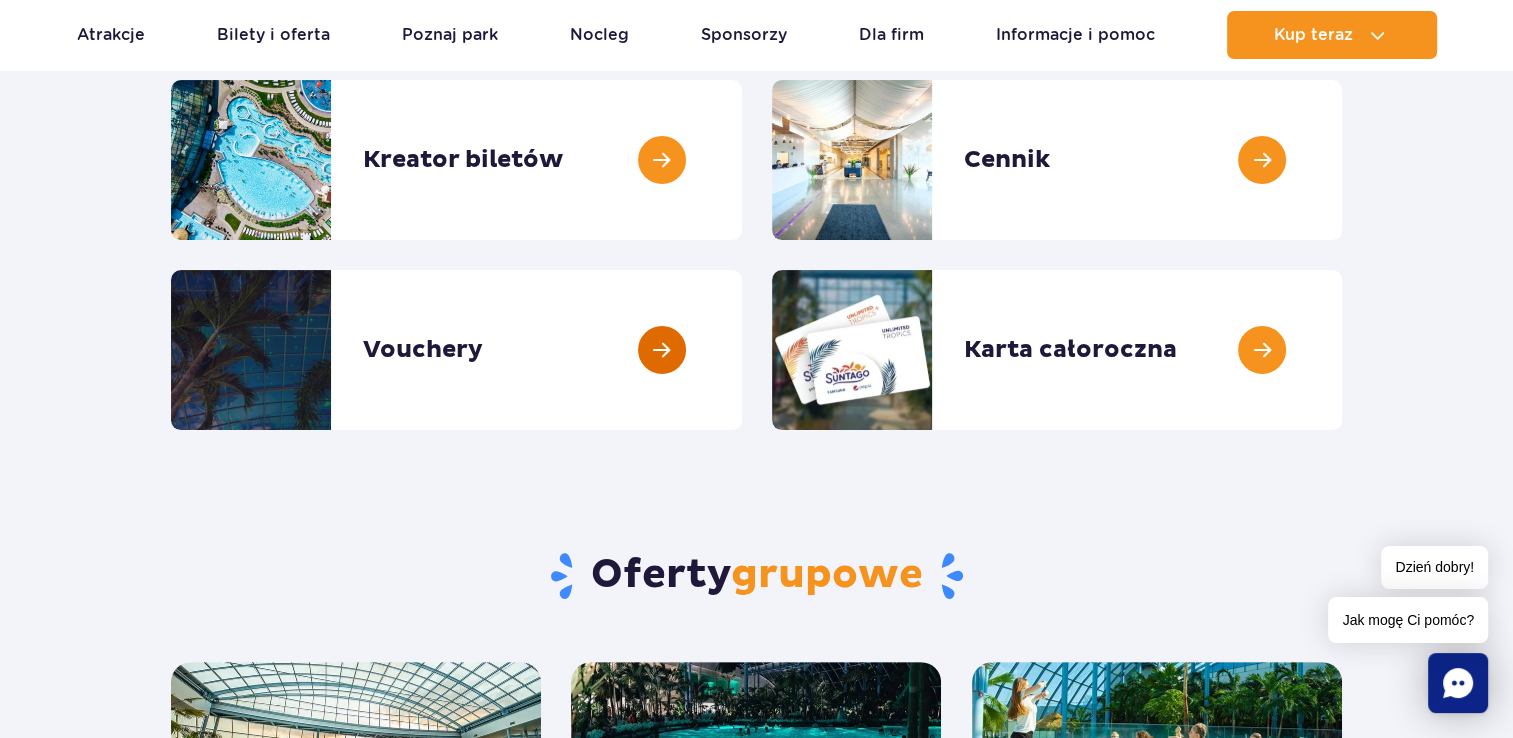 click at bounding box center [742, 350] 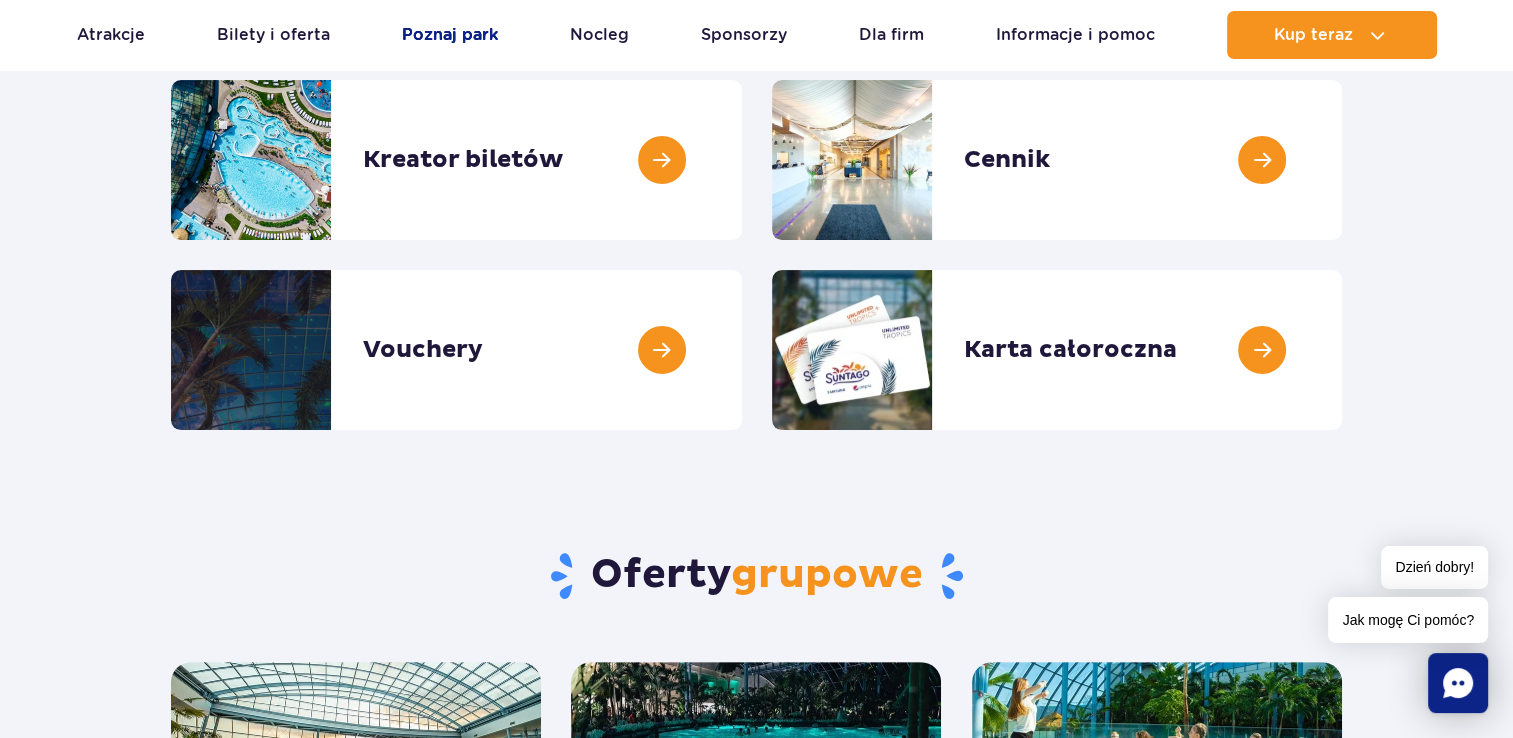 click on "Poznaj park" at bounding box center [450, 35] 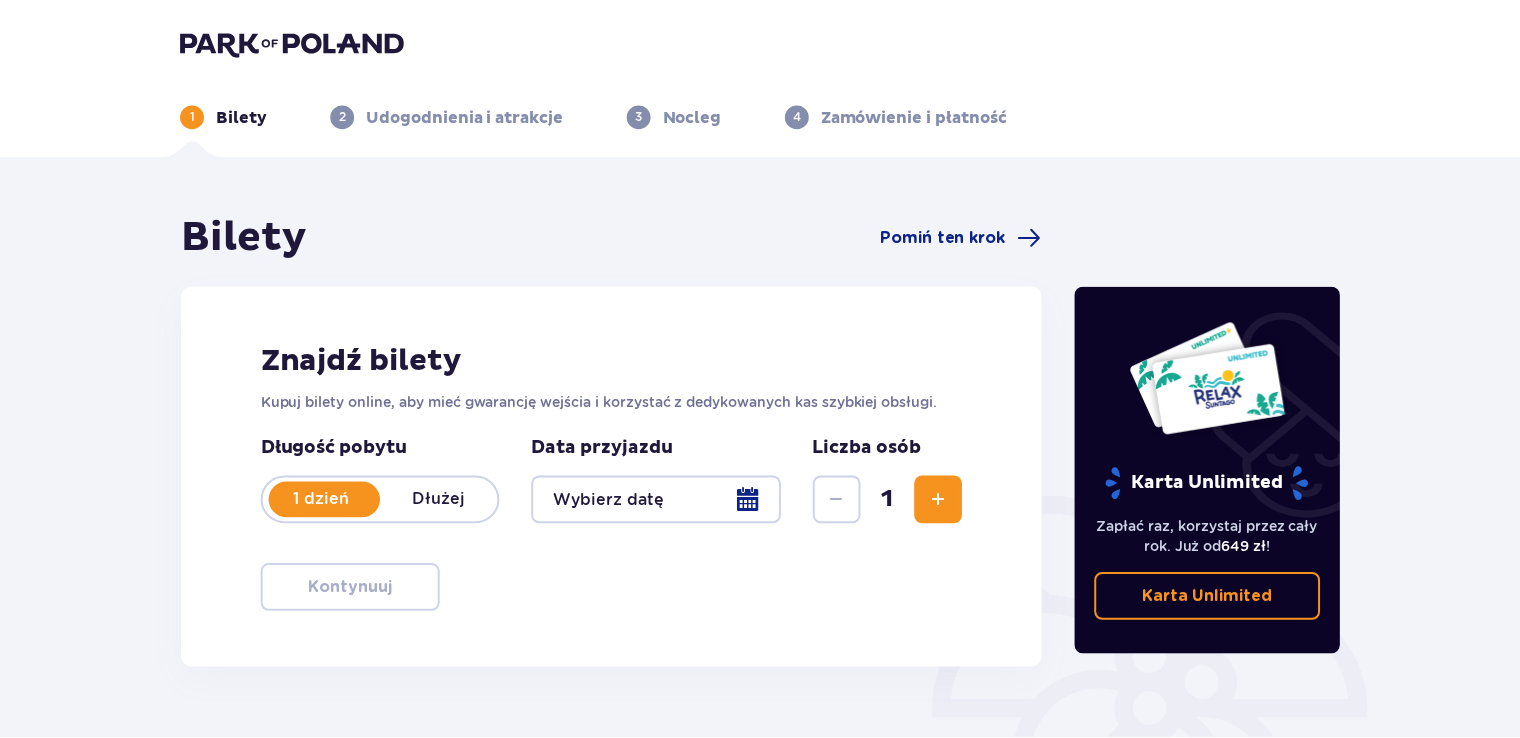 scroll, scrollTop: 0, scrollLeft: 0, axis: both 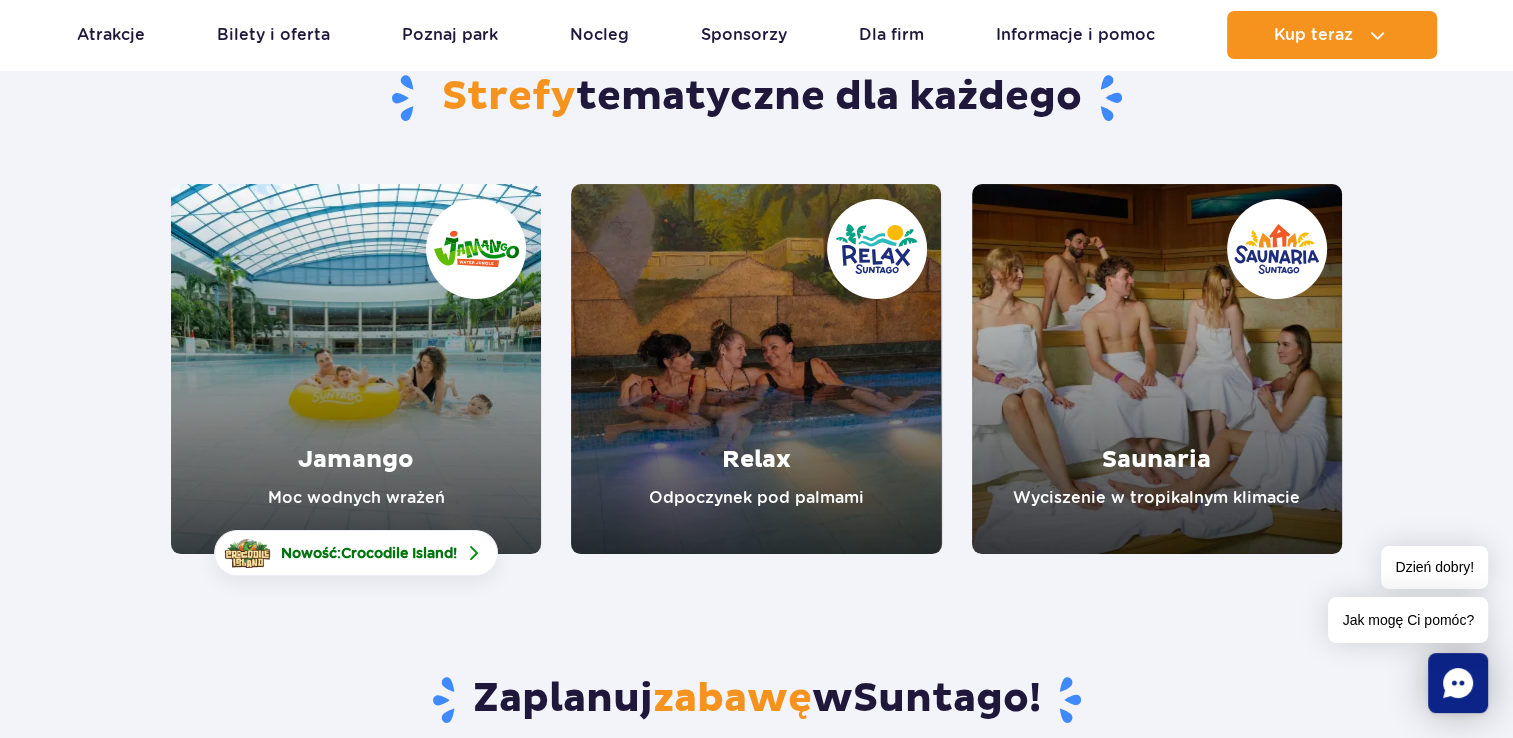 click at bounding box center (756, 369) 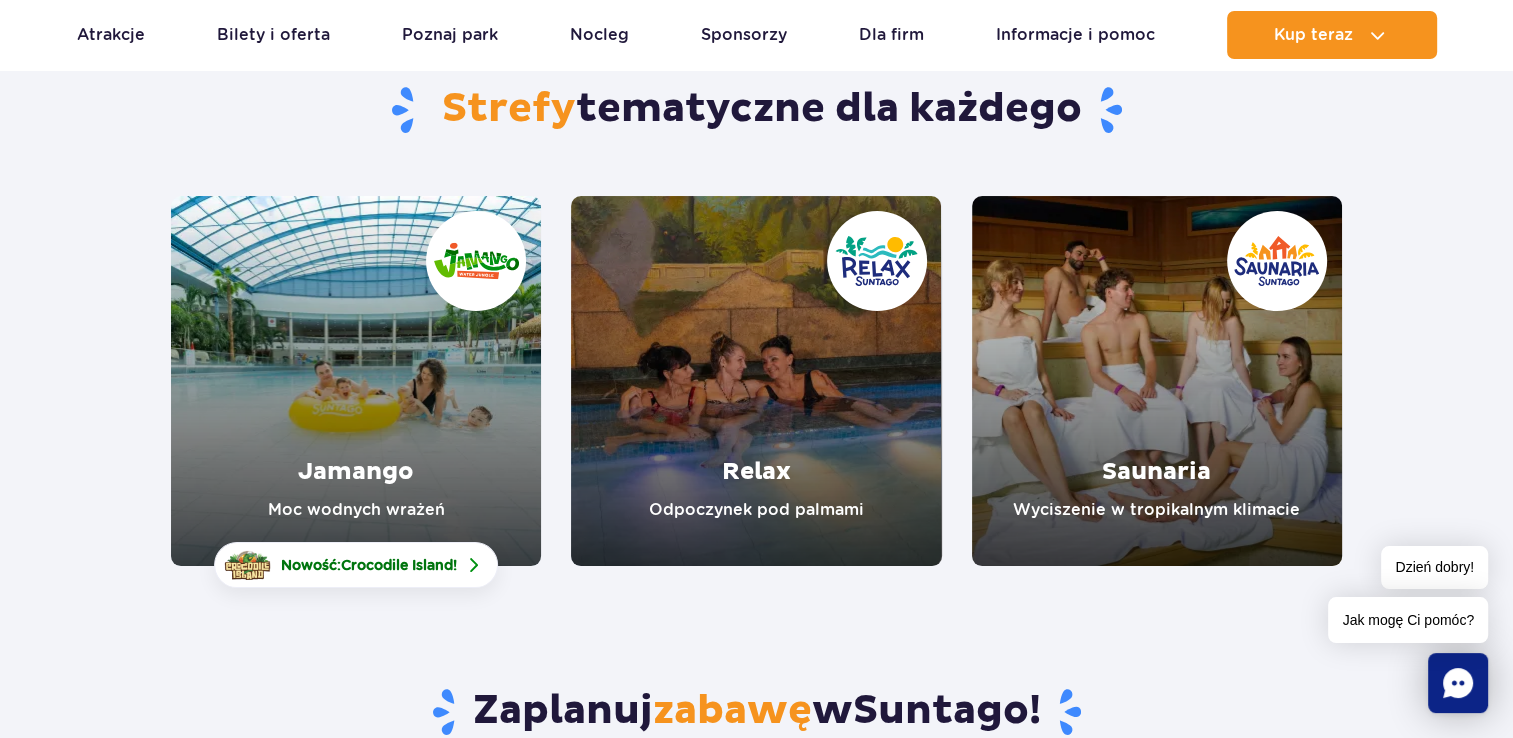 scroll, scrollTop: 200, scrollLeft: 0, axis: vertical 